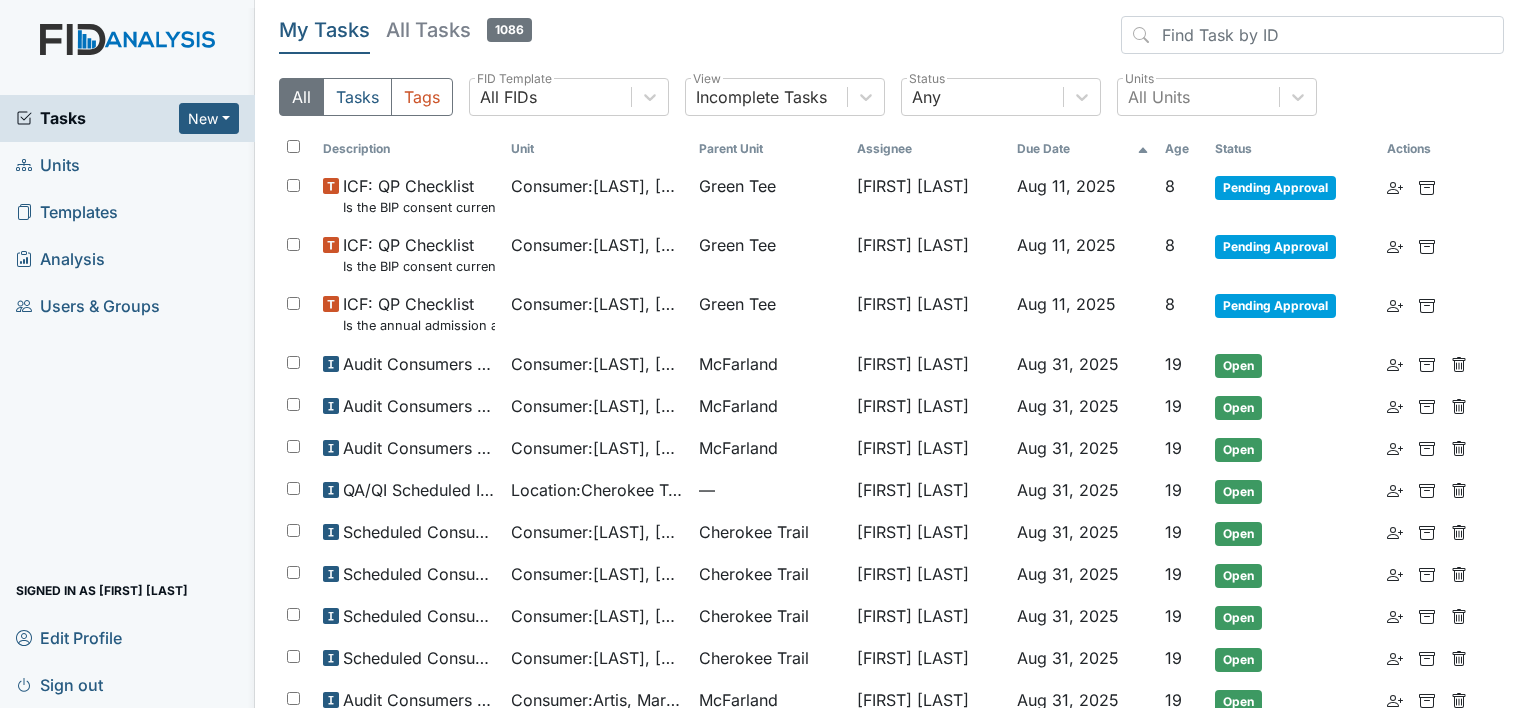 scroll, scrollTop: 0, scrollLeft: 0, axis: both 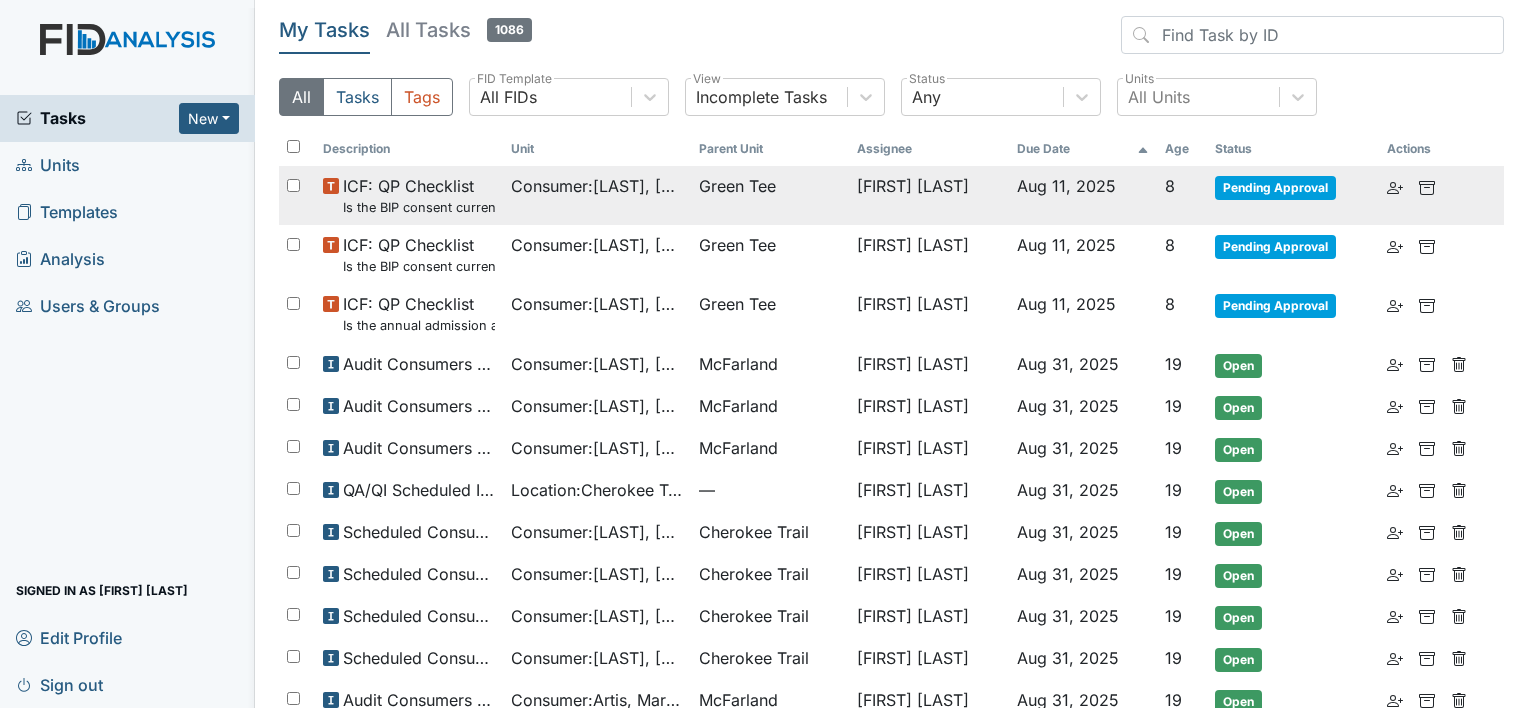 click on "[FIRST] [LAST]" at bounding box center (929, 195) 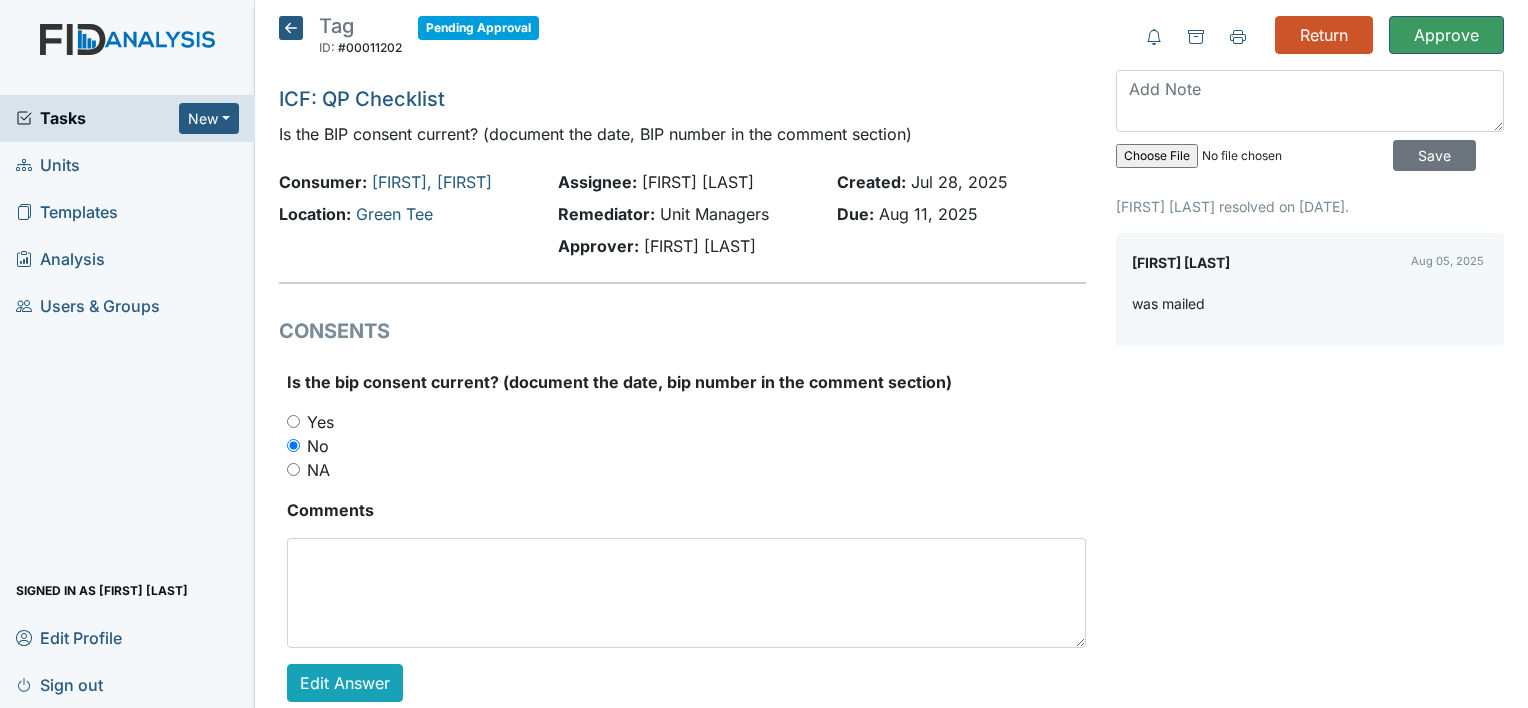 scroll, scrollTop: 0, scrollLeft: 0, axis: both 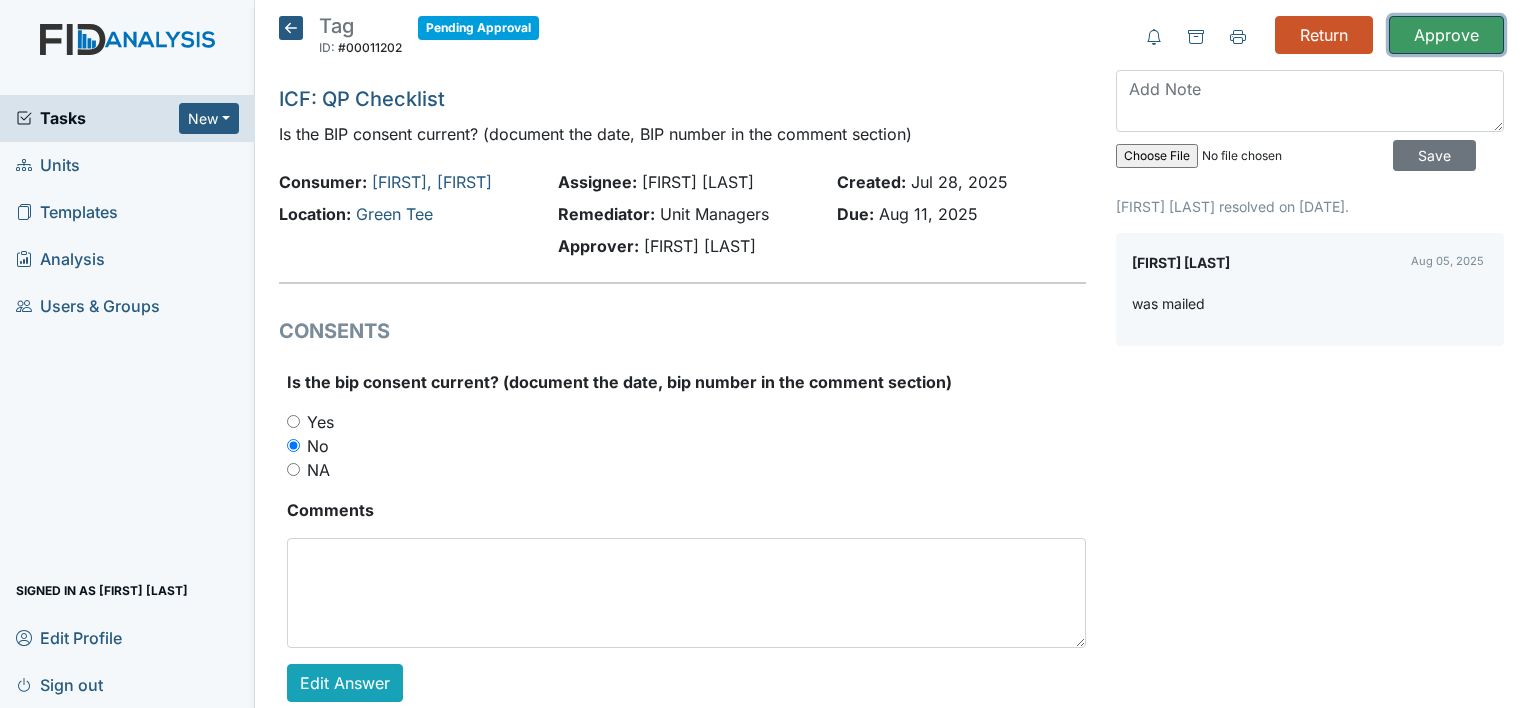 click on "Approve" at bounding box center (1446, 35) 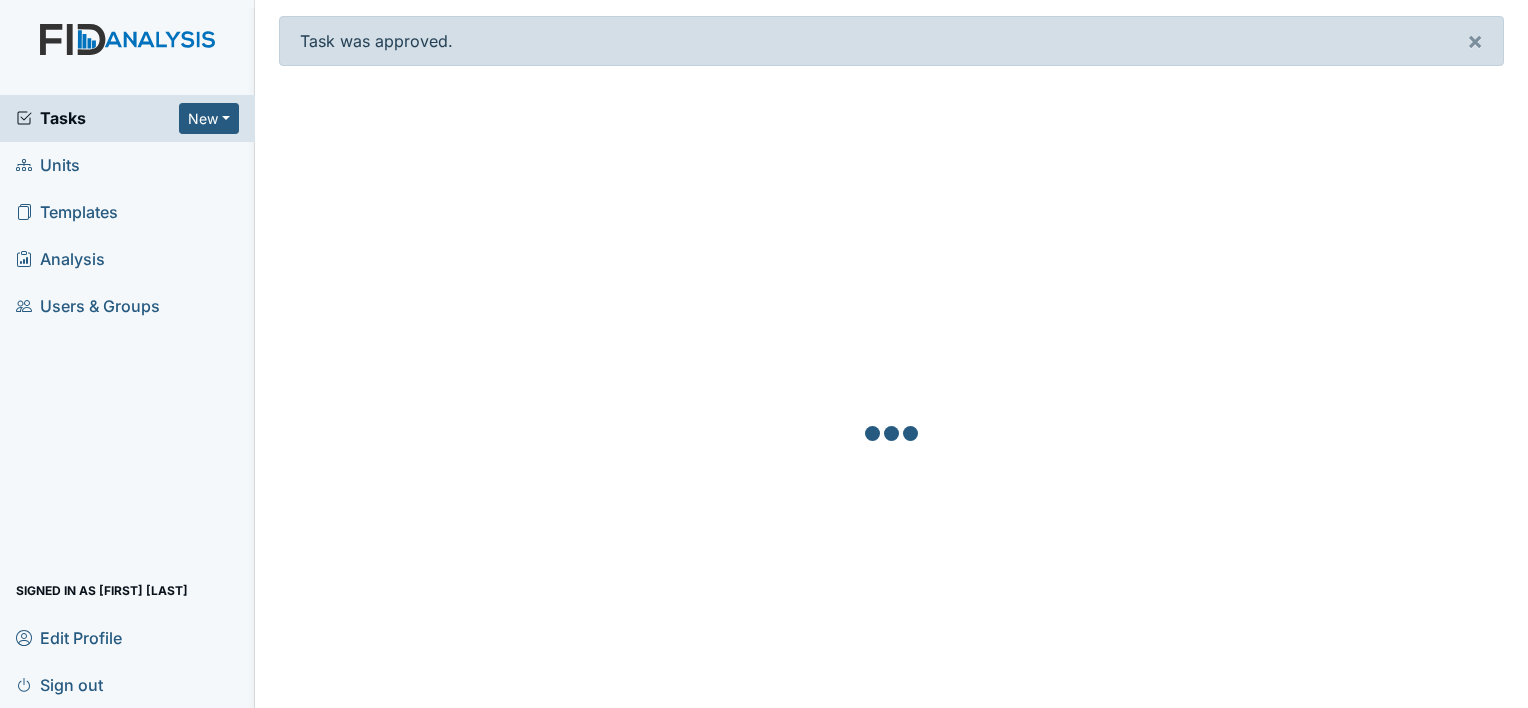 scroll, scrollTop: 0, scrollLeft: 0, axis: both 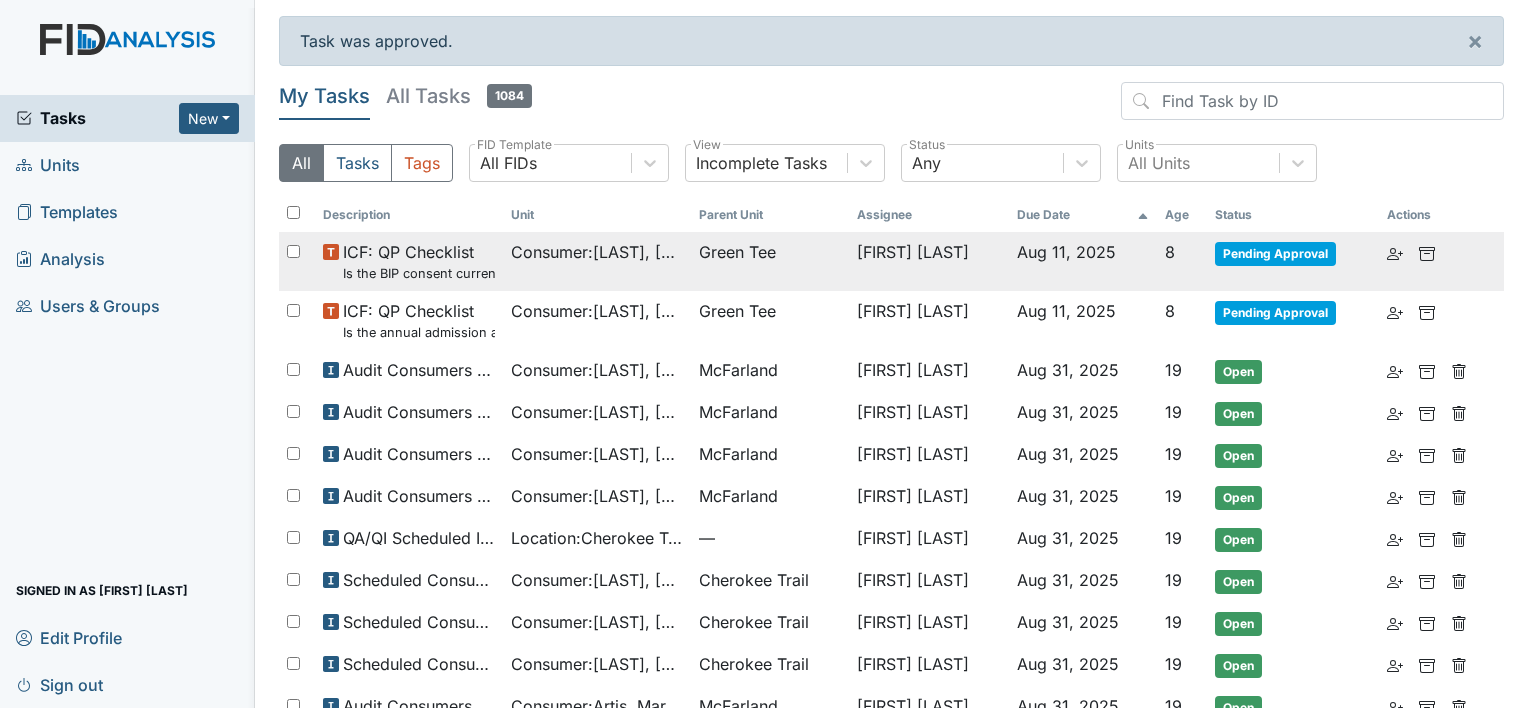 click on "Aug 11, 2025" at bounding box center [1066, 252] 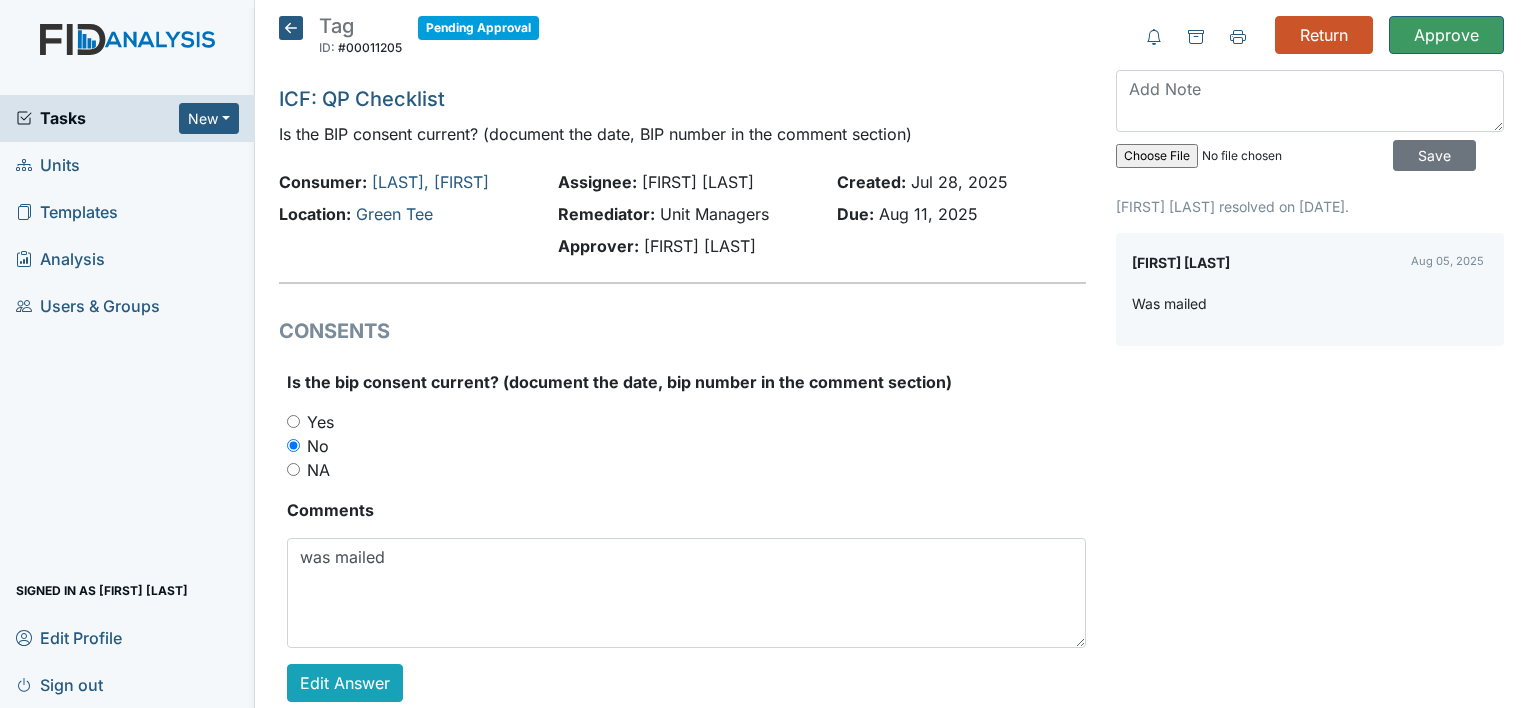 scroll, scrollTop: 0, scrollLeft: 0, axis: both 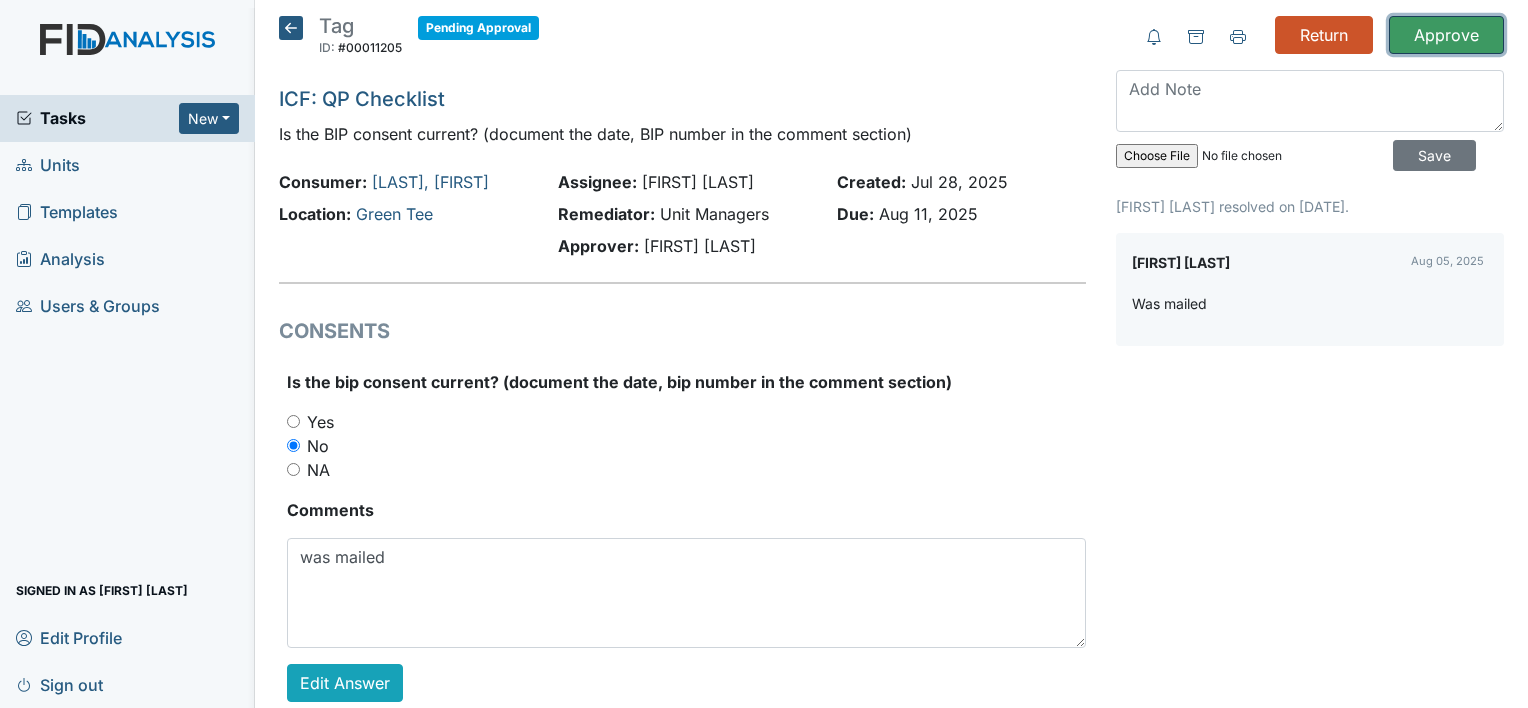 click on "Approve" at bounding box center [1446, 35] 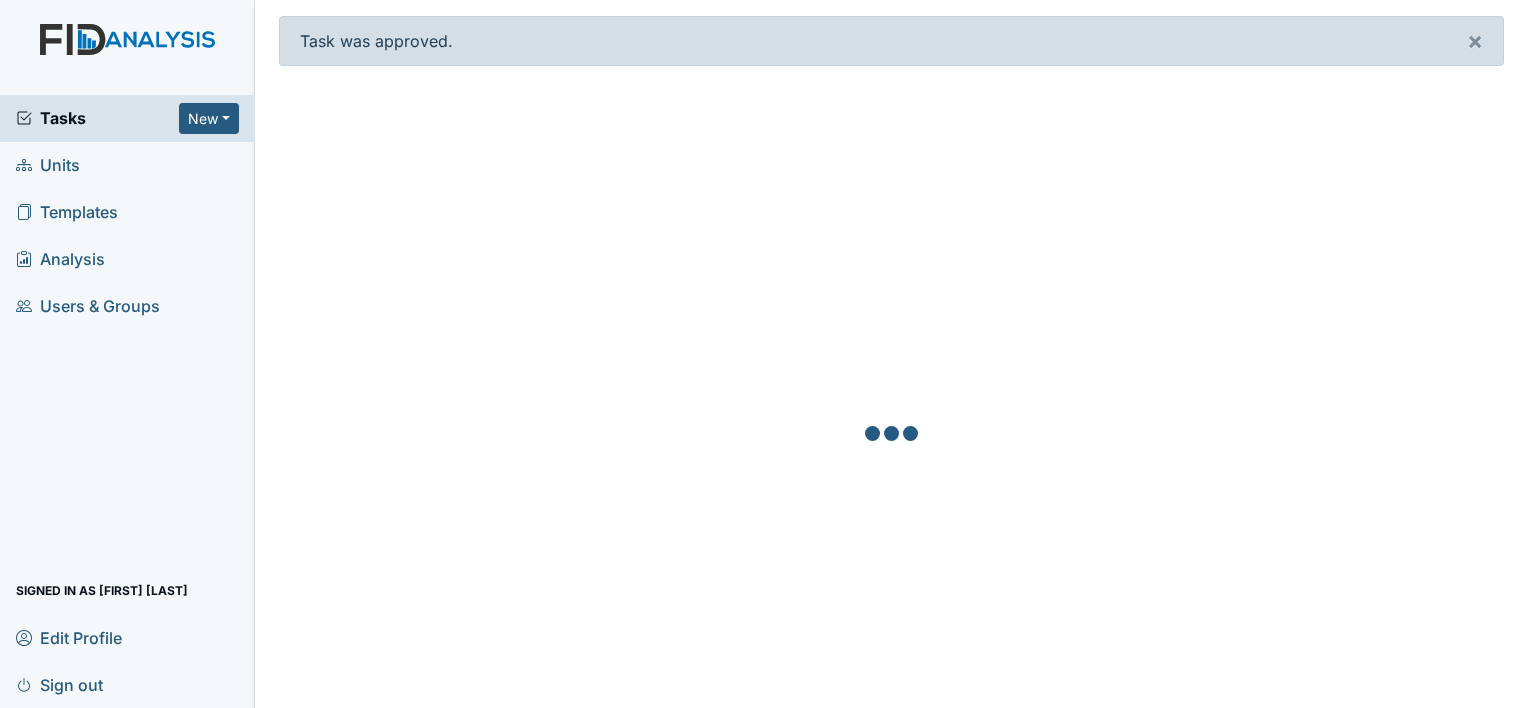 scroll, scrollTop: 0, scrollLeft: 0, axis: both 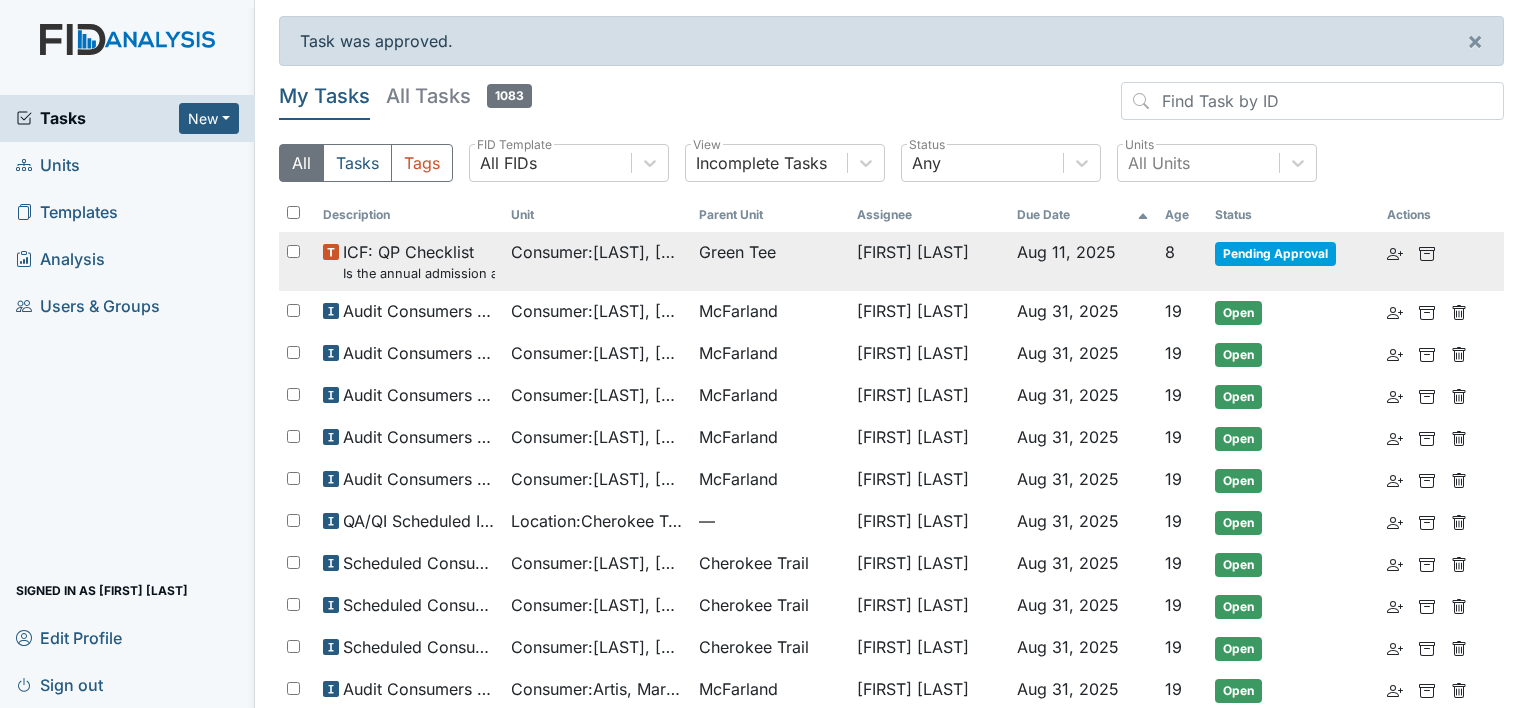 click on "Aug 11, 2025" at bounding box center [1066, 252] 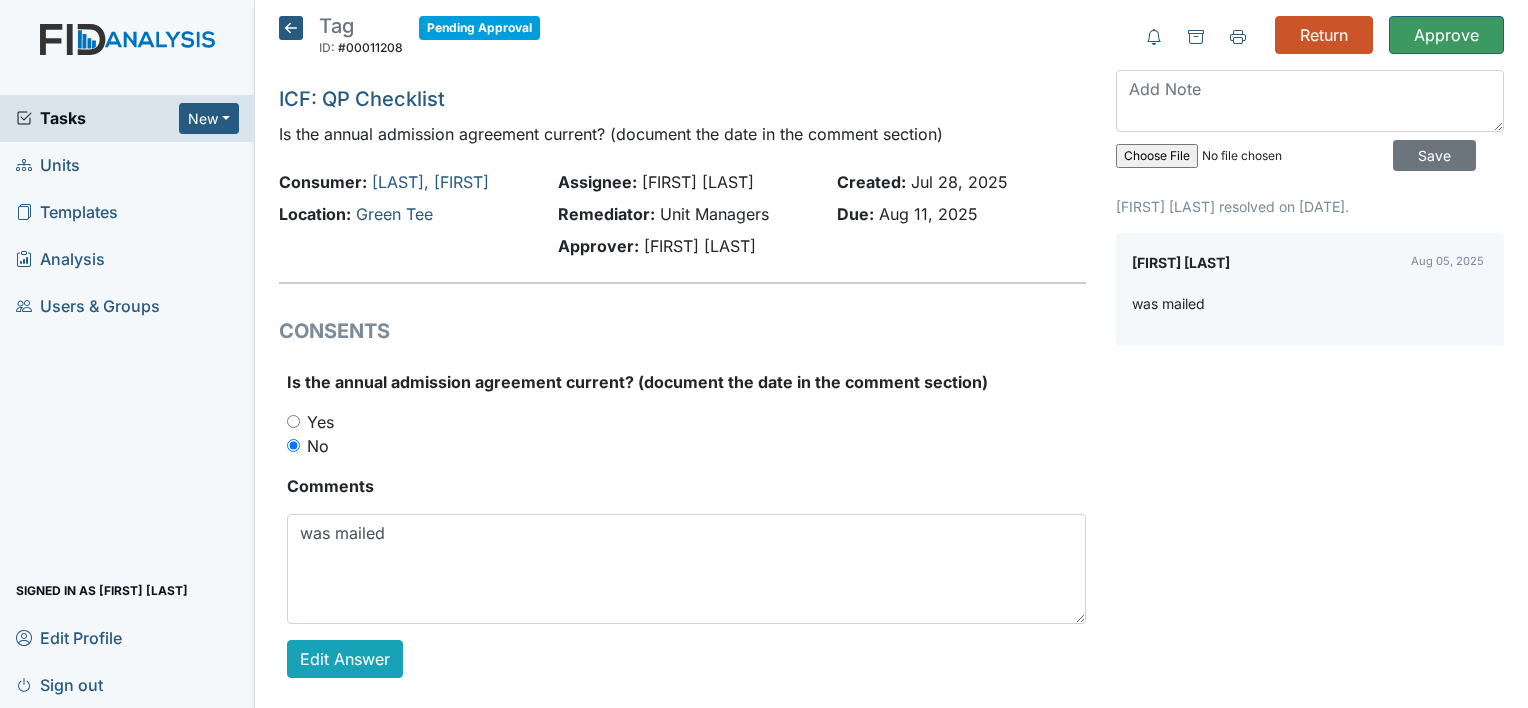 scroll, scrollTop: 0, scrollLeft: 0, axis: both 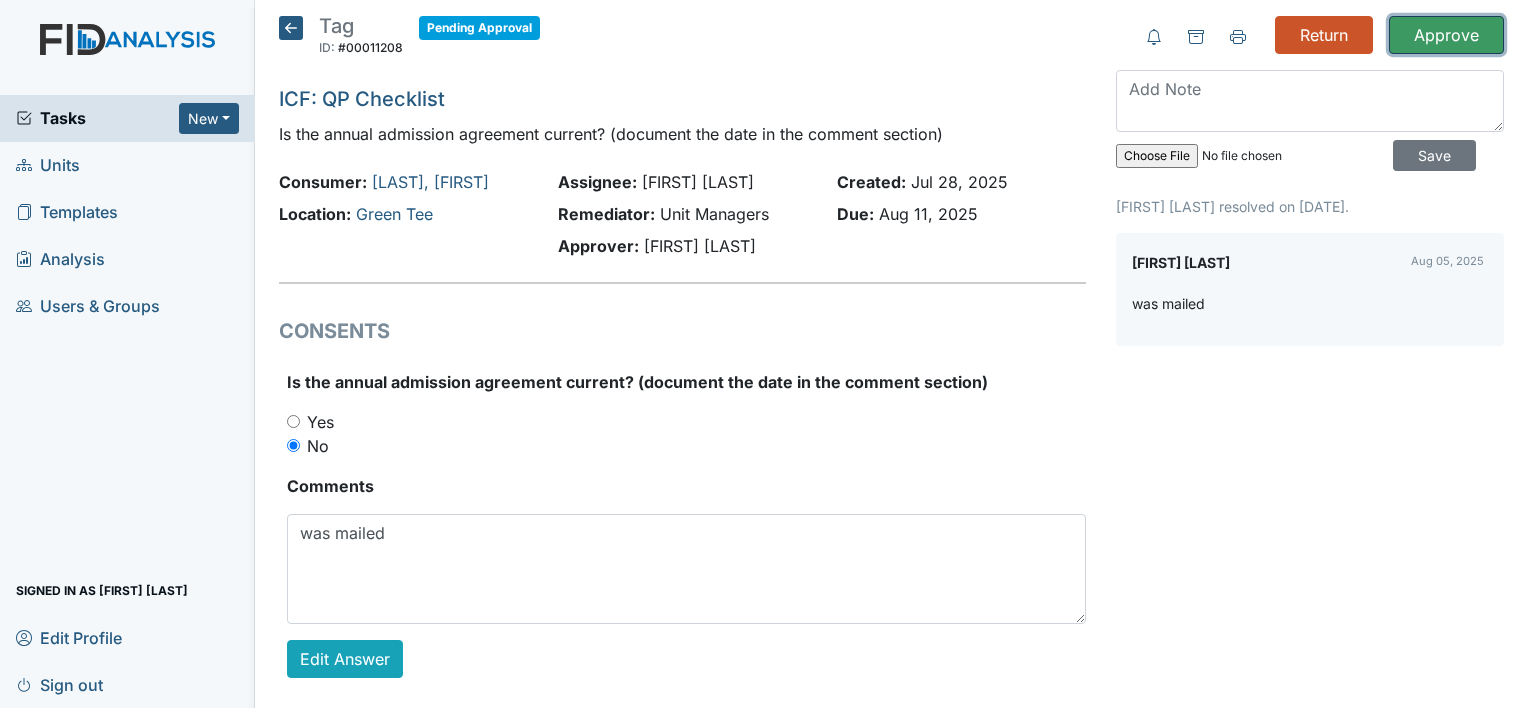 click on "Approve" at bounding box center (1446, 35) 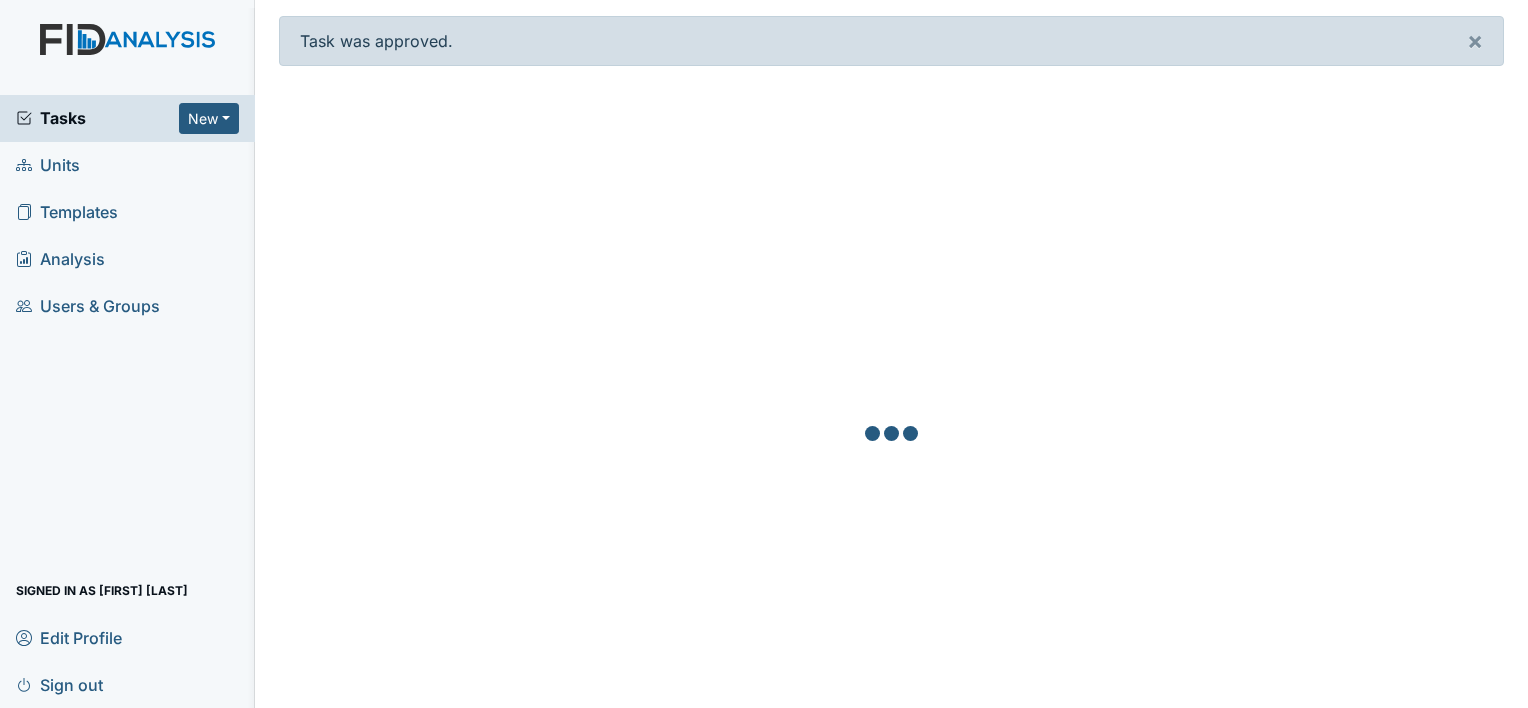 scroll, scrollTop: 0, scrollLeft: 0, axis: both 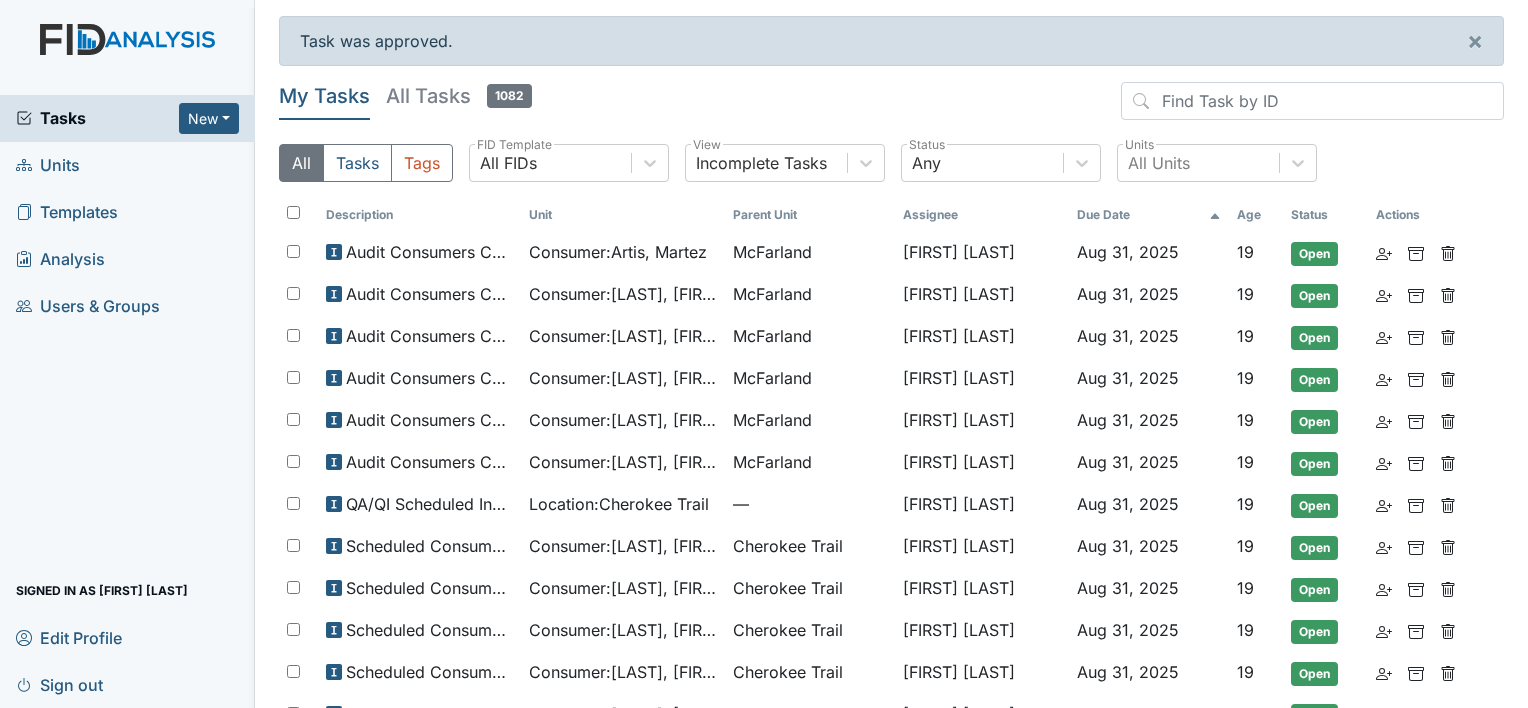 click at bounding box center [127, 59] 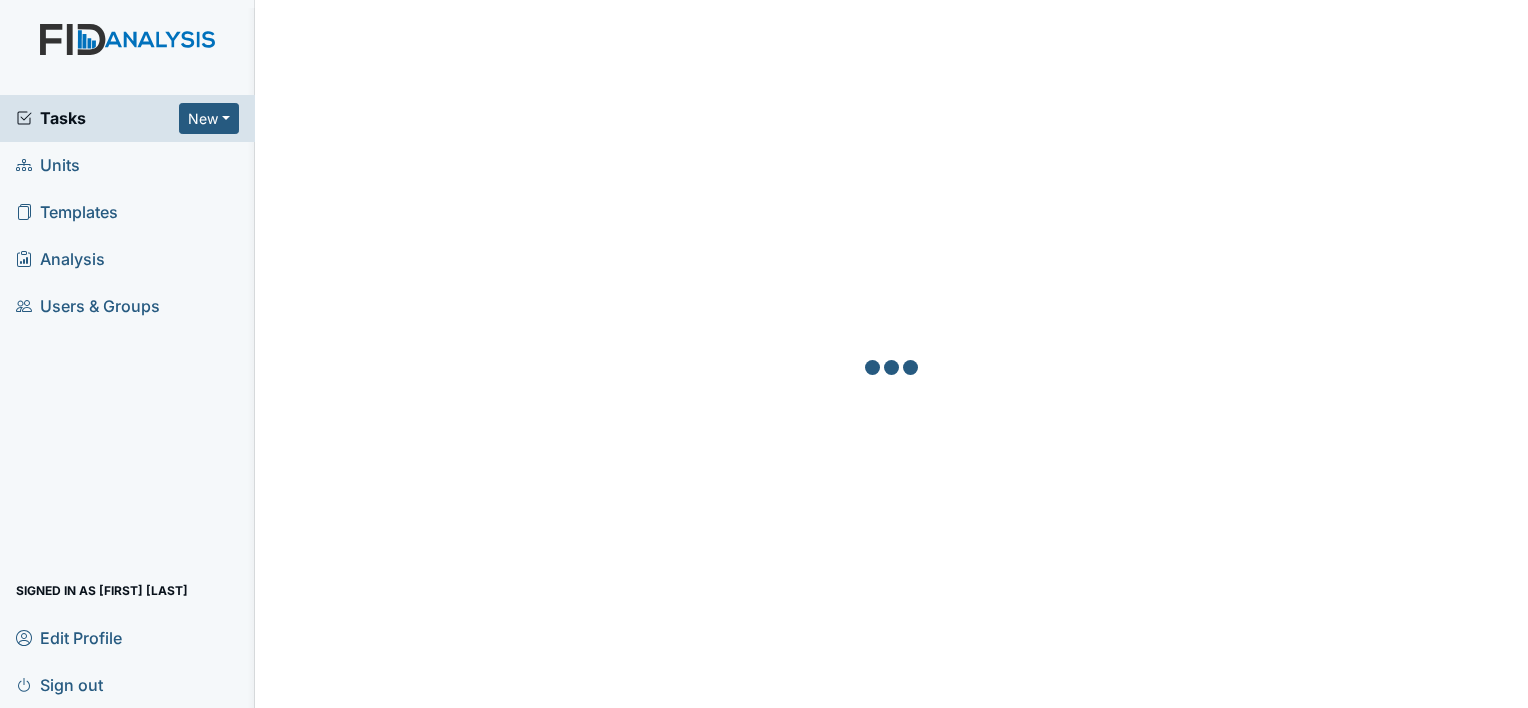 scroll, scrollTop: 0, scrollLeft: 0, axis: both 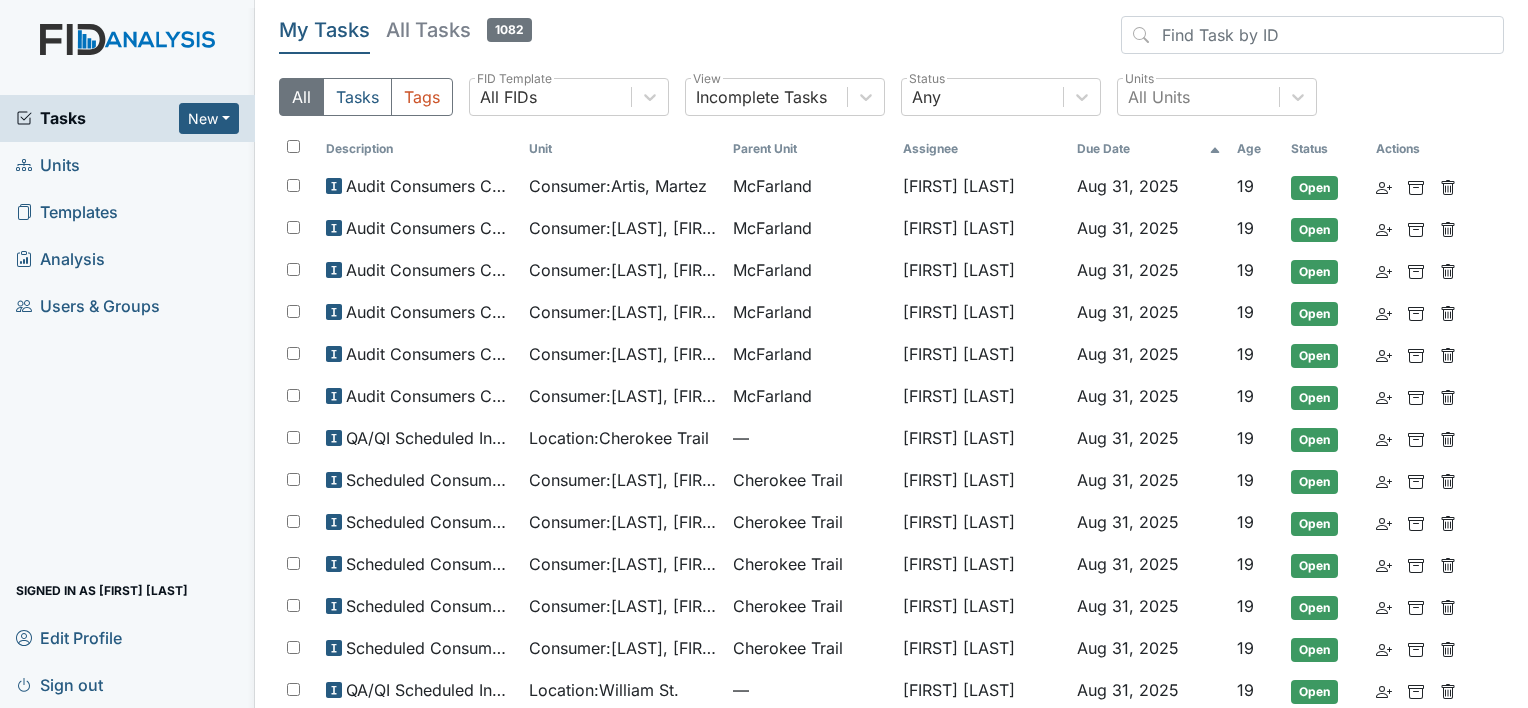click on "Signed in as [FIRST] [LAST]" at bounding box center [127, 401] 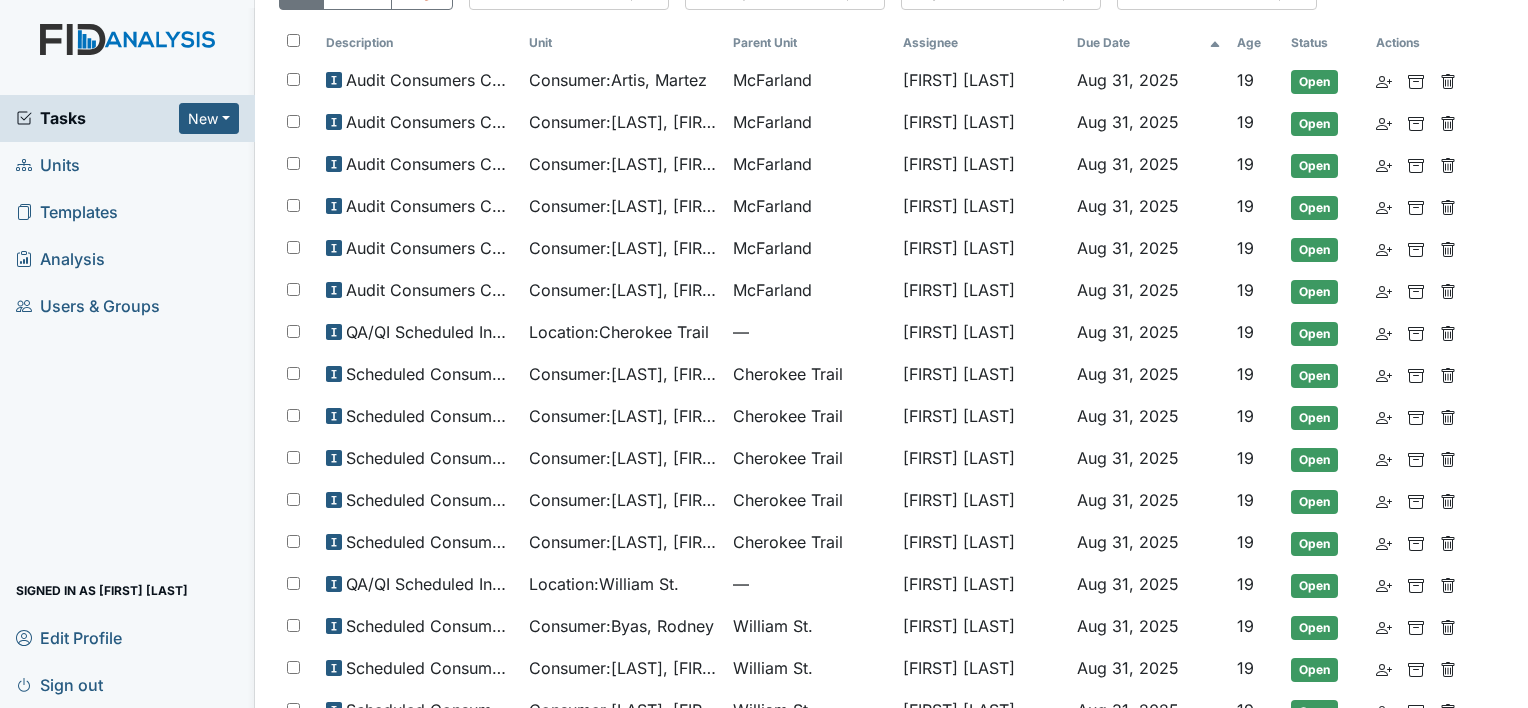 scroll, scrollTop: 146, scrollLeft: 0, axis: vertical 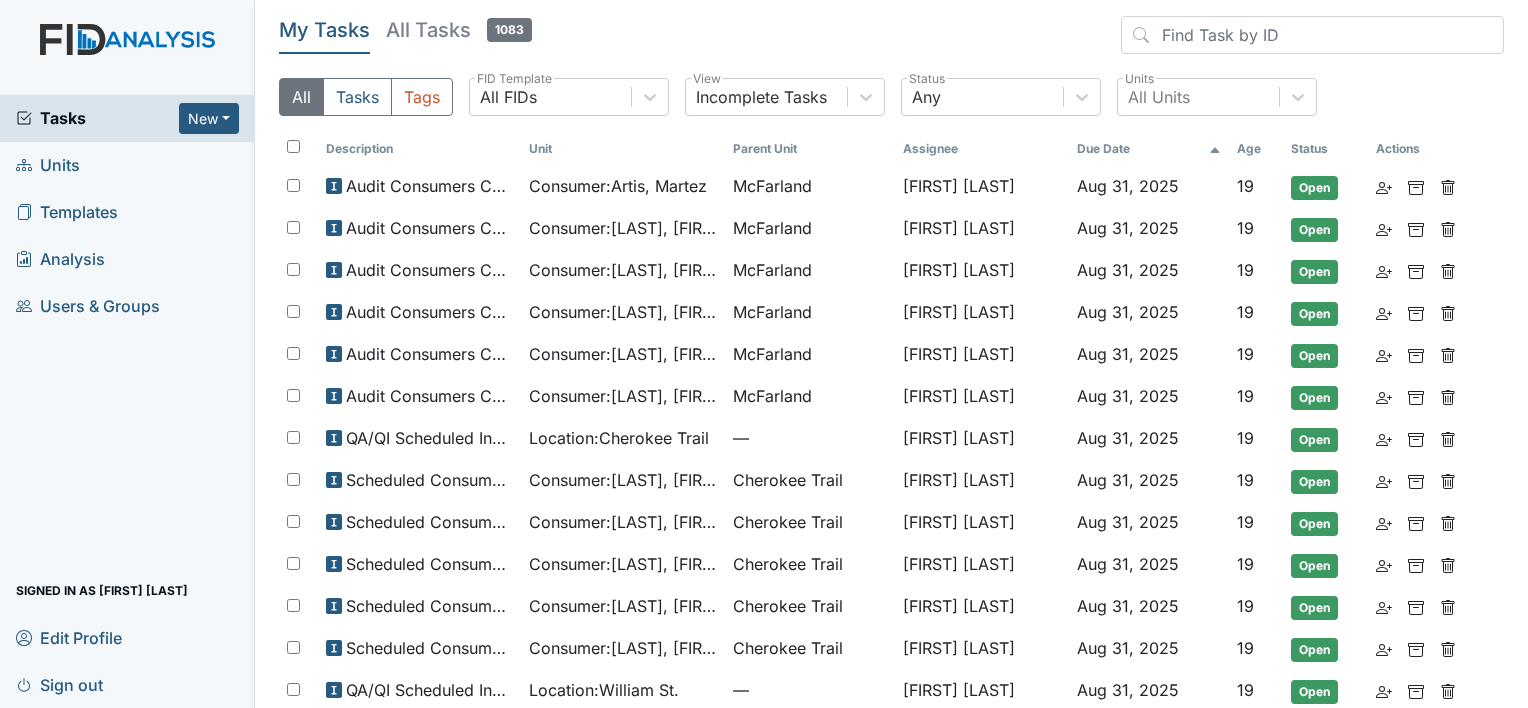 click at bounding box center [127, 59] 